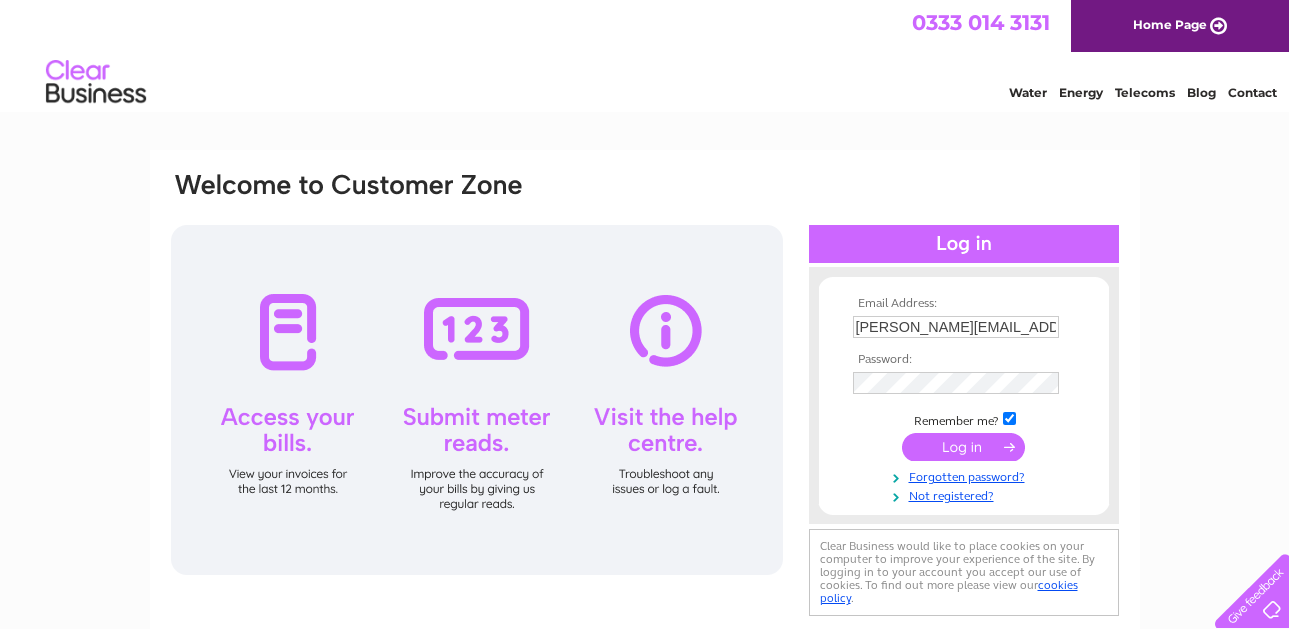 scroll, scrollTop: 0, scrollLeft: 0, axis: both 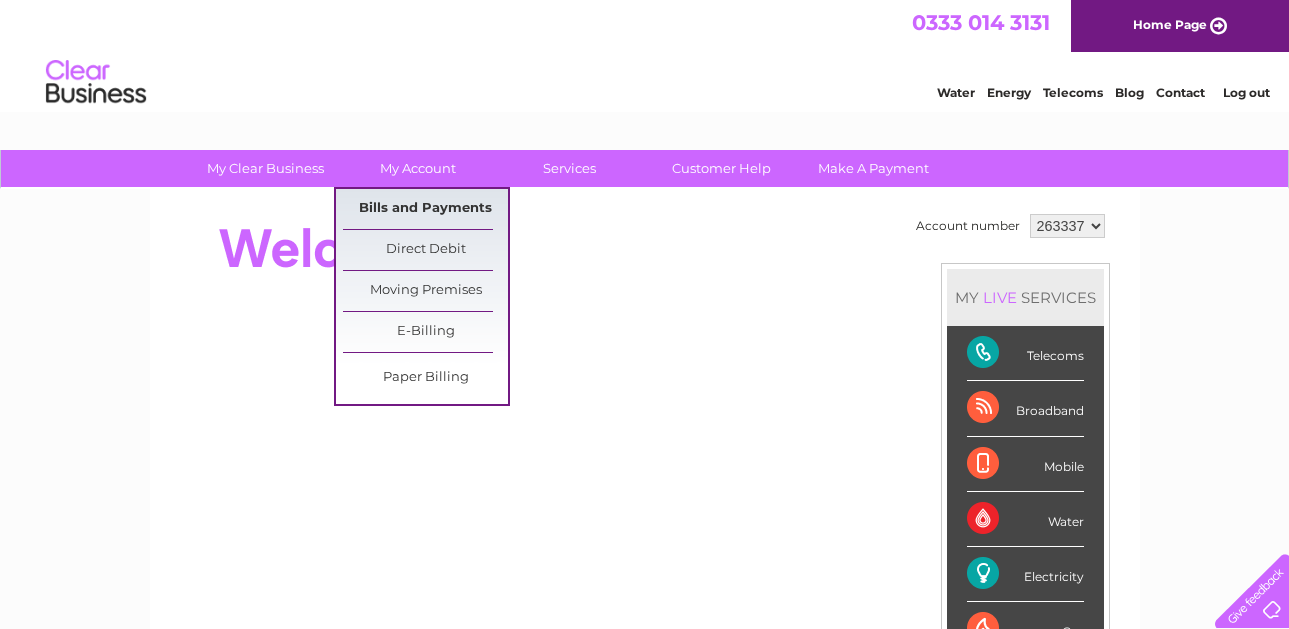 click on "Bills and Payments" at bounding box center [425, 209] 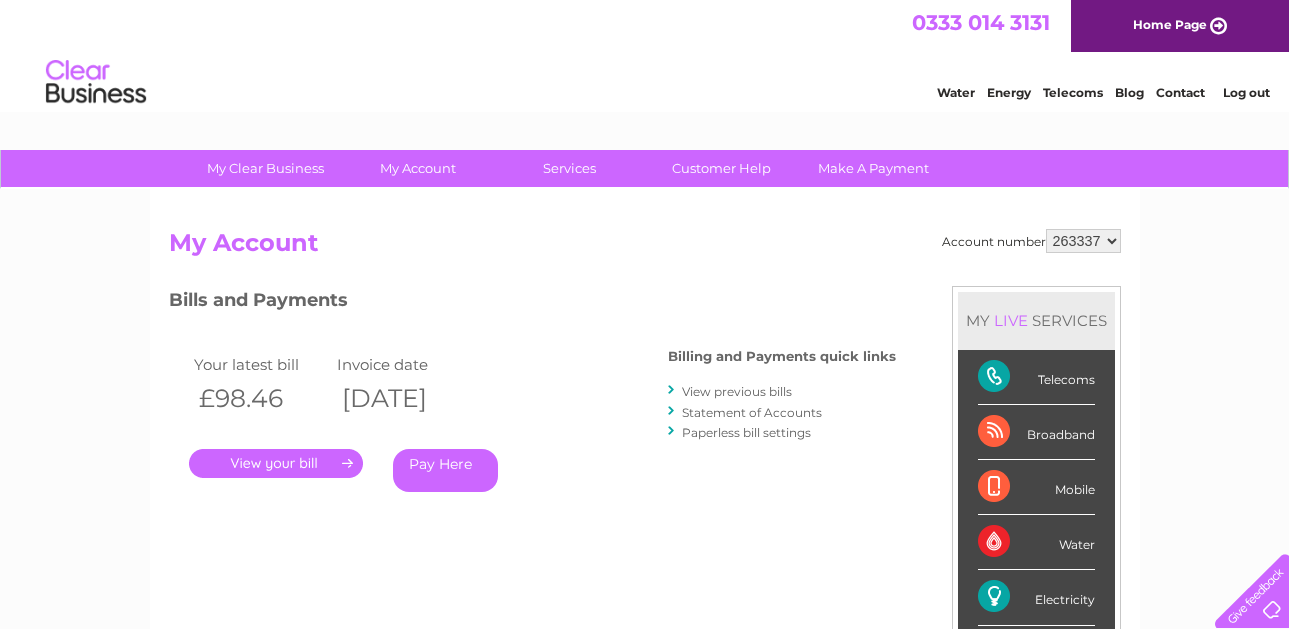 scroll, scrollTop: 0, scrollLeft: 0, axis: both 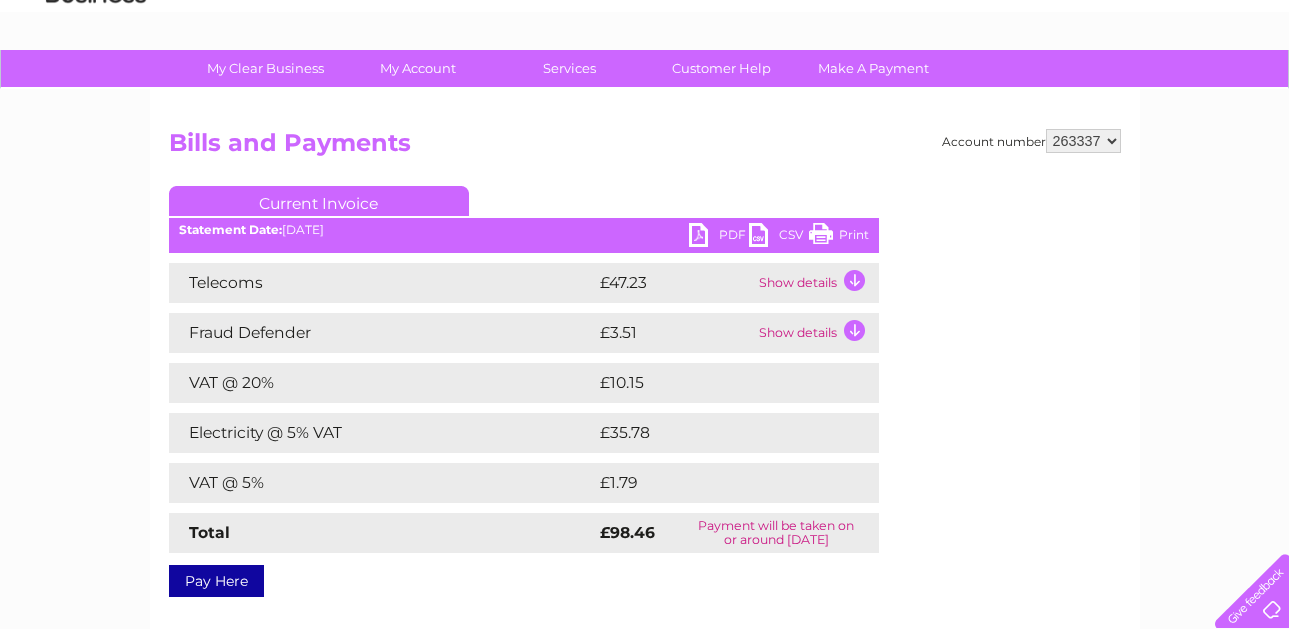 click on "Print" at bounding box center [839, 237] 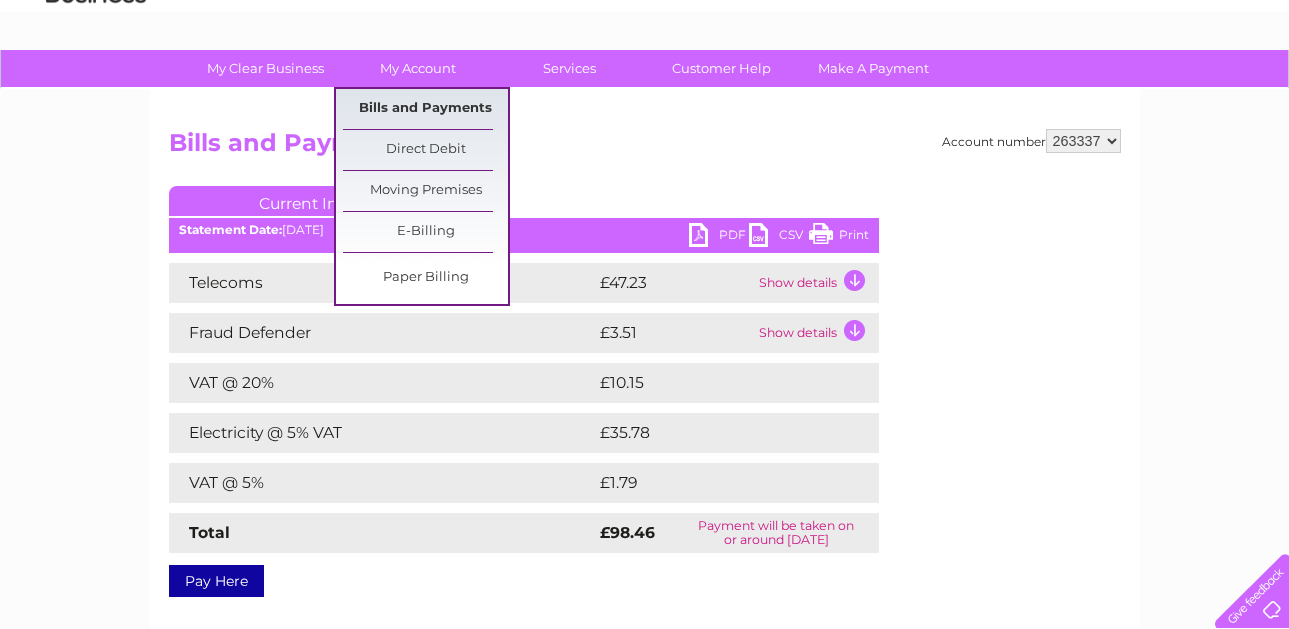 click on "Bills and Payments" at bounding box center (425, 109) 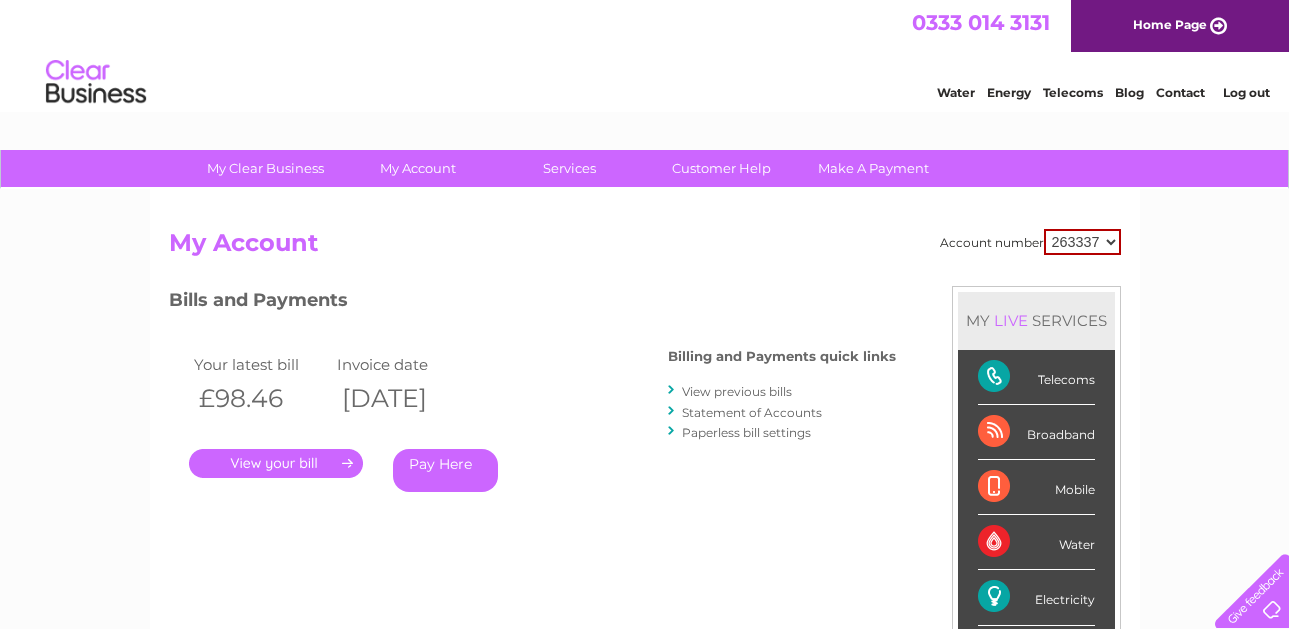 scroll, scrollTop: 0, scrollLeft: 0, axis: both 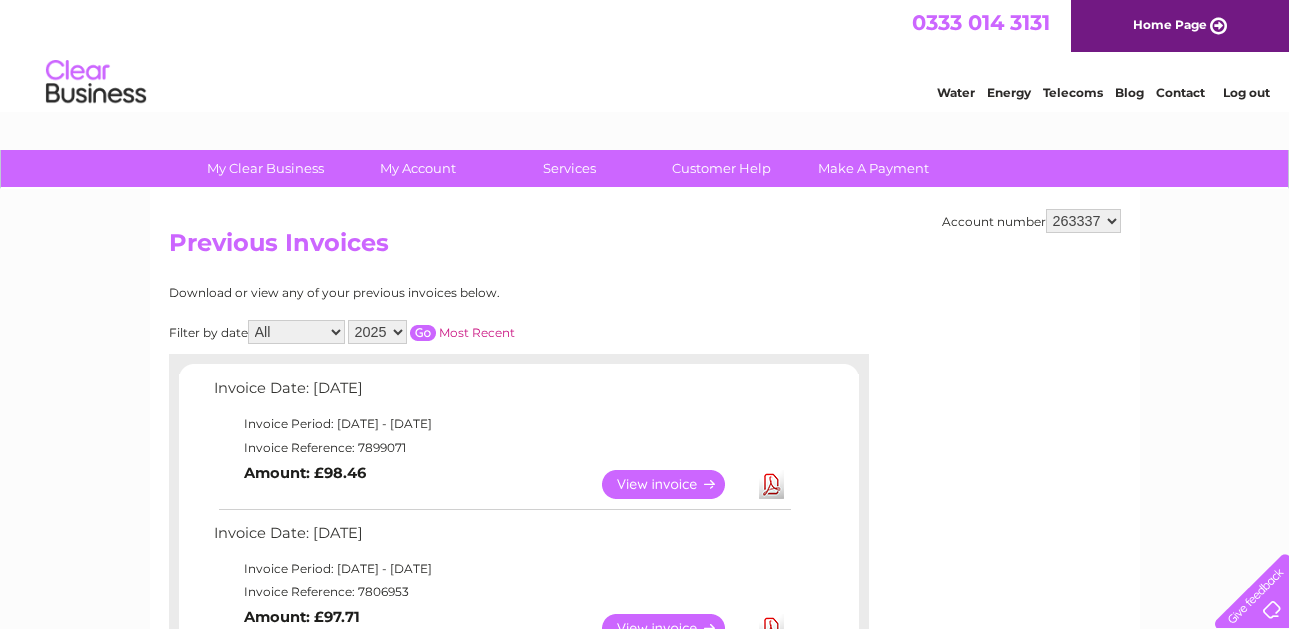 click on "Log out" at bounding box center (1247, 92) 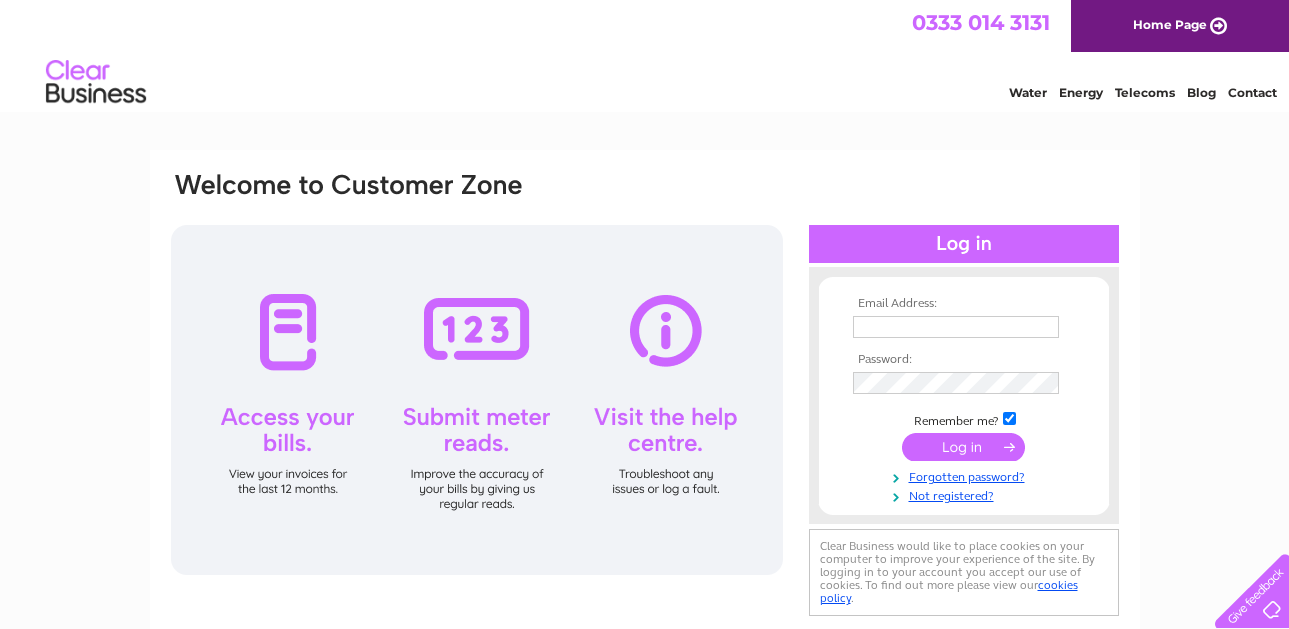 scroll, scrollTop: 0, scrollLeft: 0, axis: both 